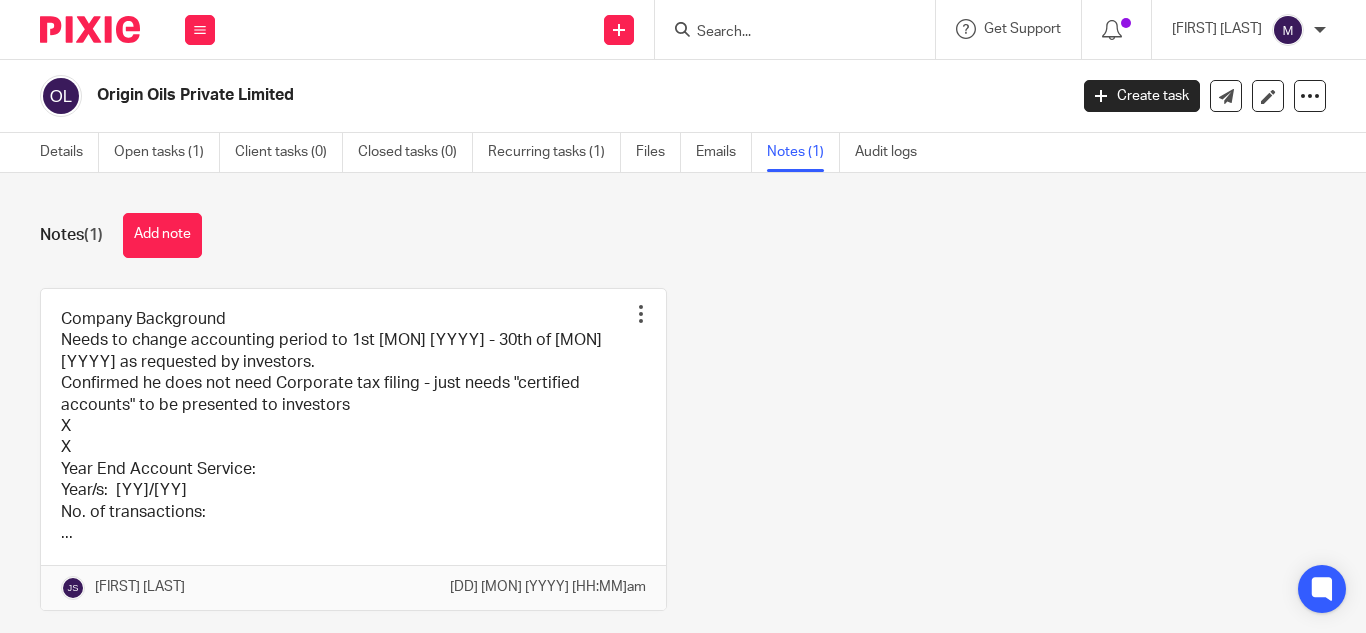 scroll, scrollTop: 0, scrollLeft: 0, axis: both 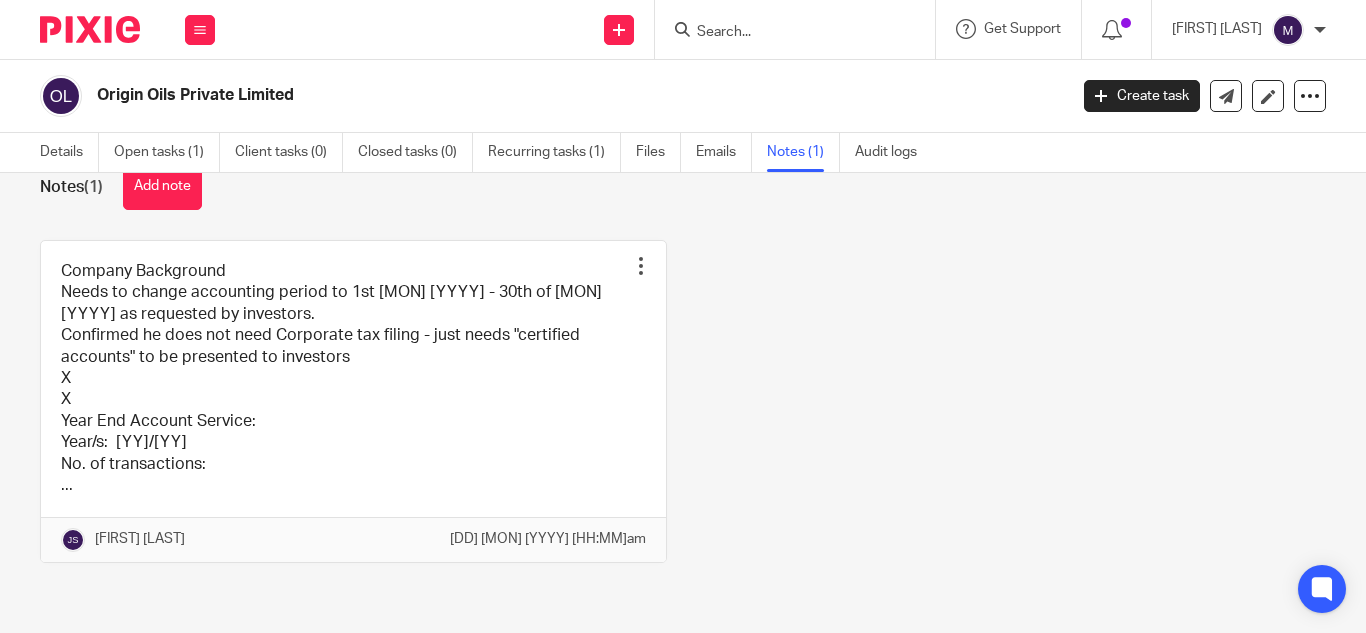 click at bounding box center (785, 33) 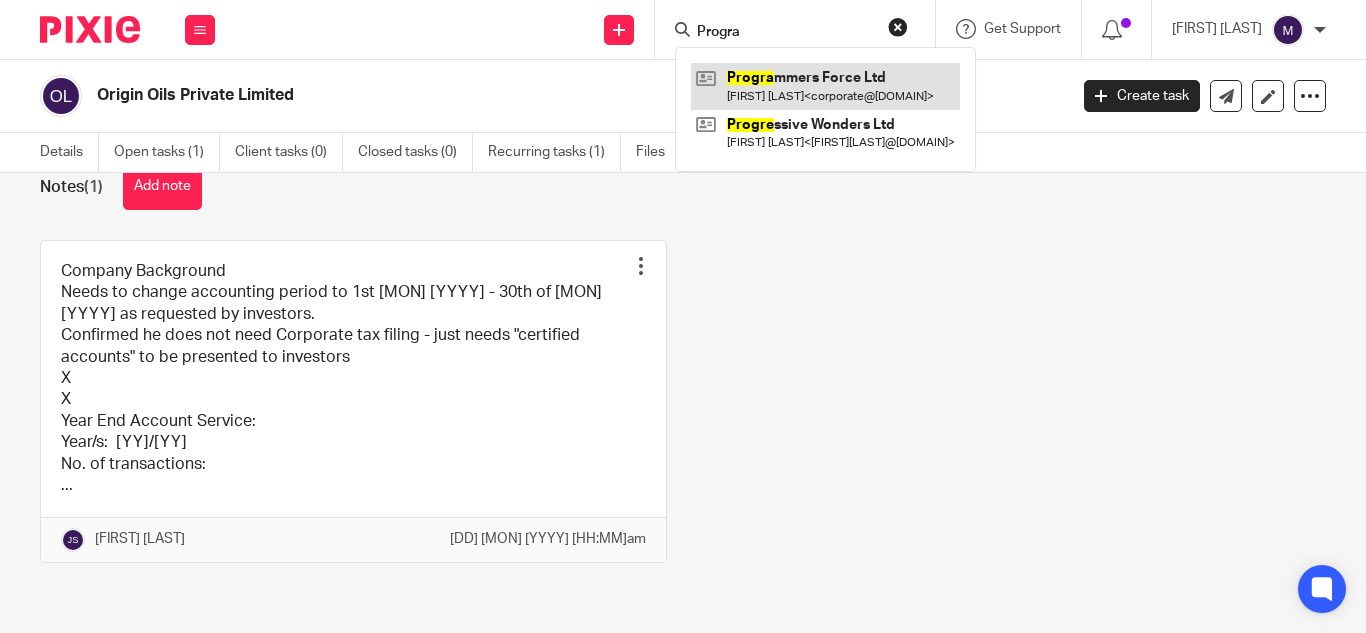 type on "Progra" 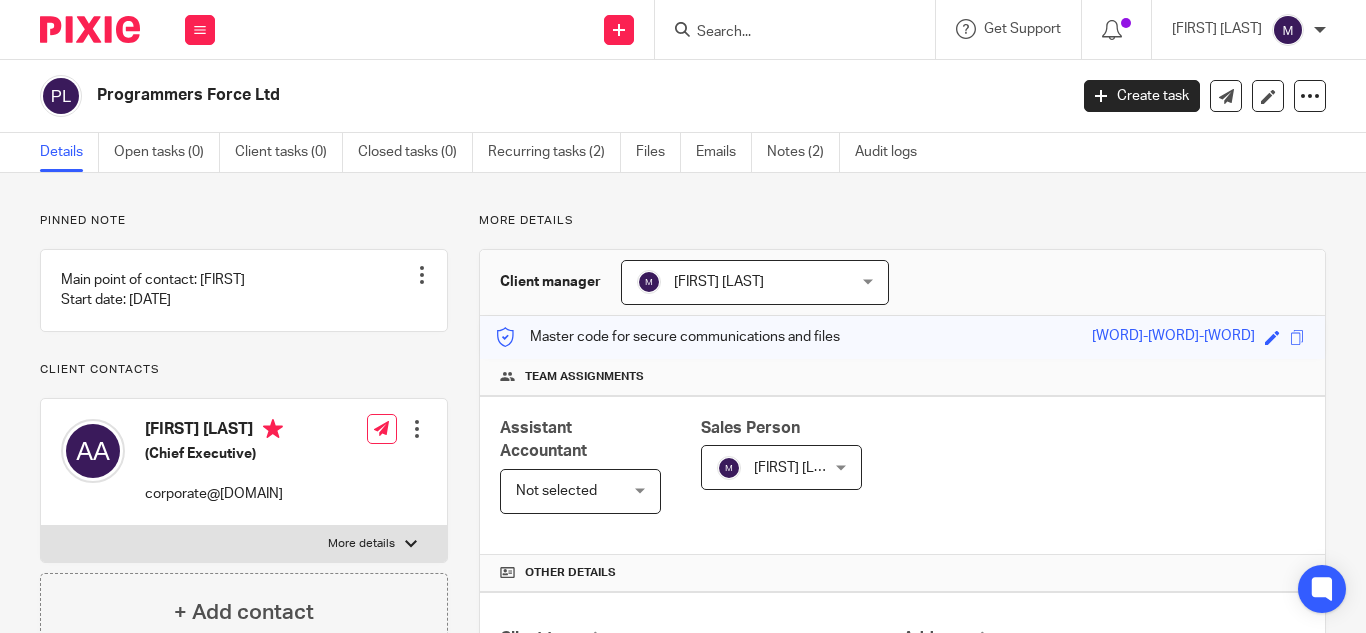 scroll, scrollTop: 0, scrollLeft: 0, axis: both 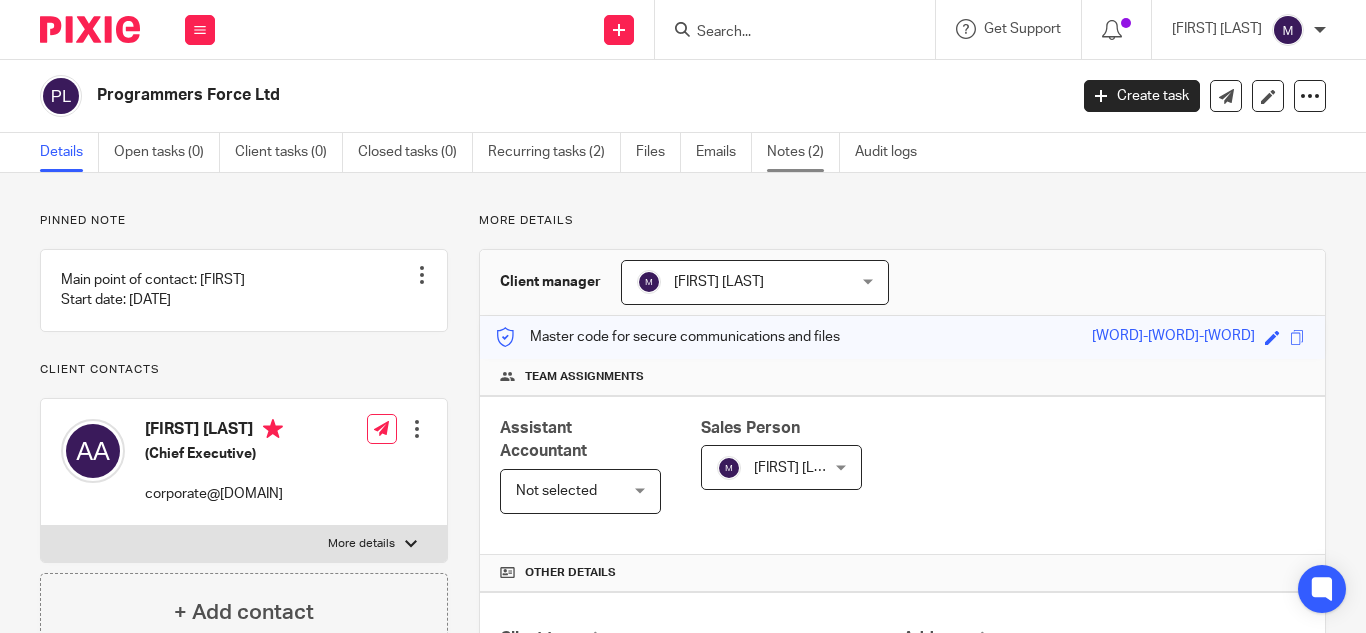 click on "Notes (2)" at bounding box center [803, 152] 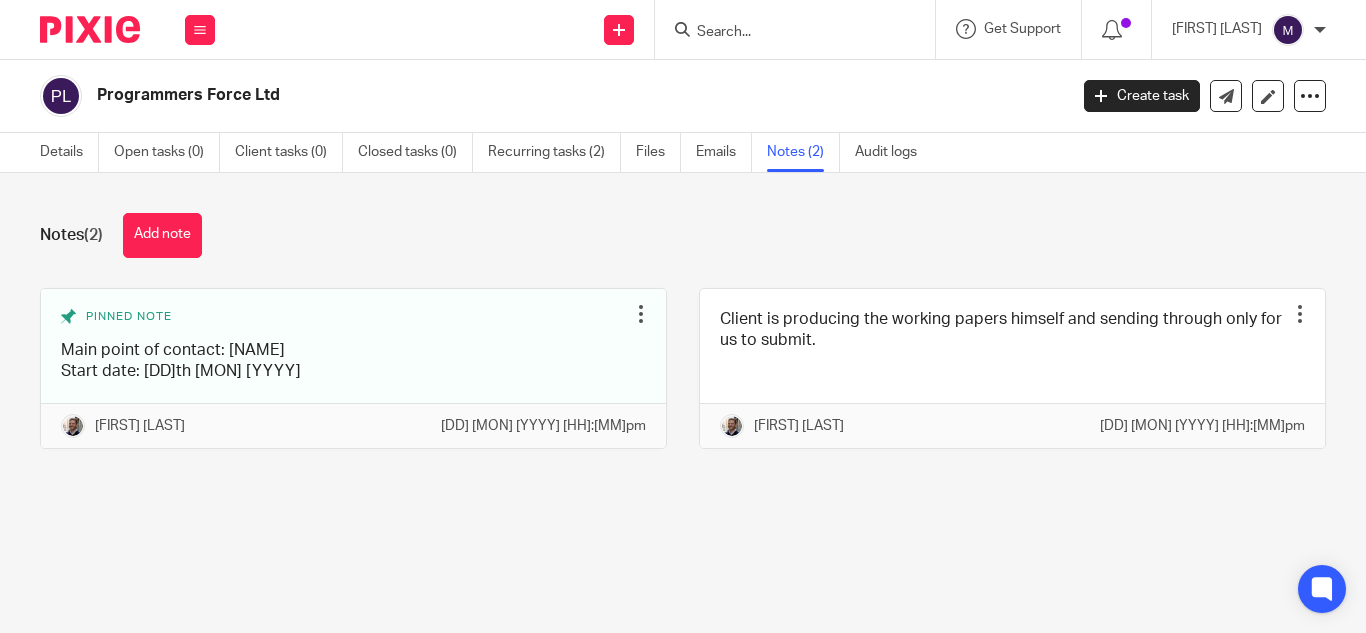 scroll, scrollTop: 0, scrollLeft: 0, axis: both 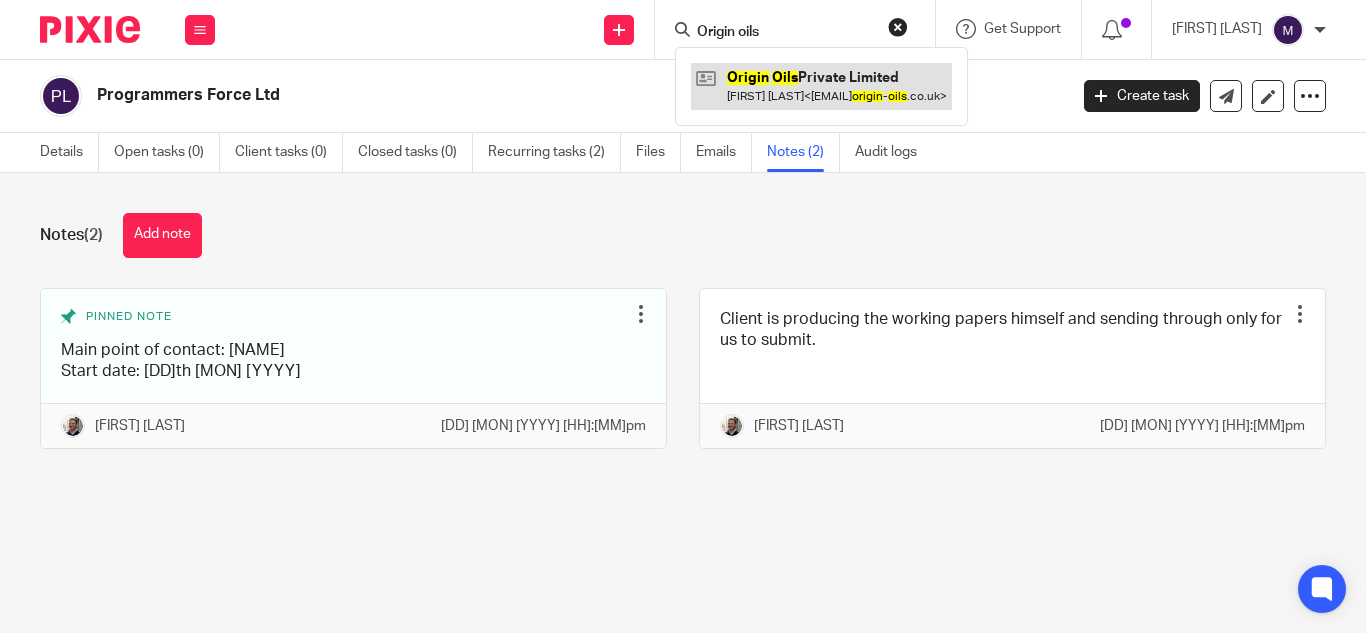 type on "Origin oils" 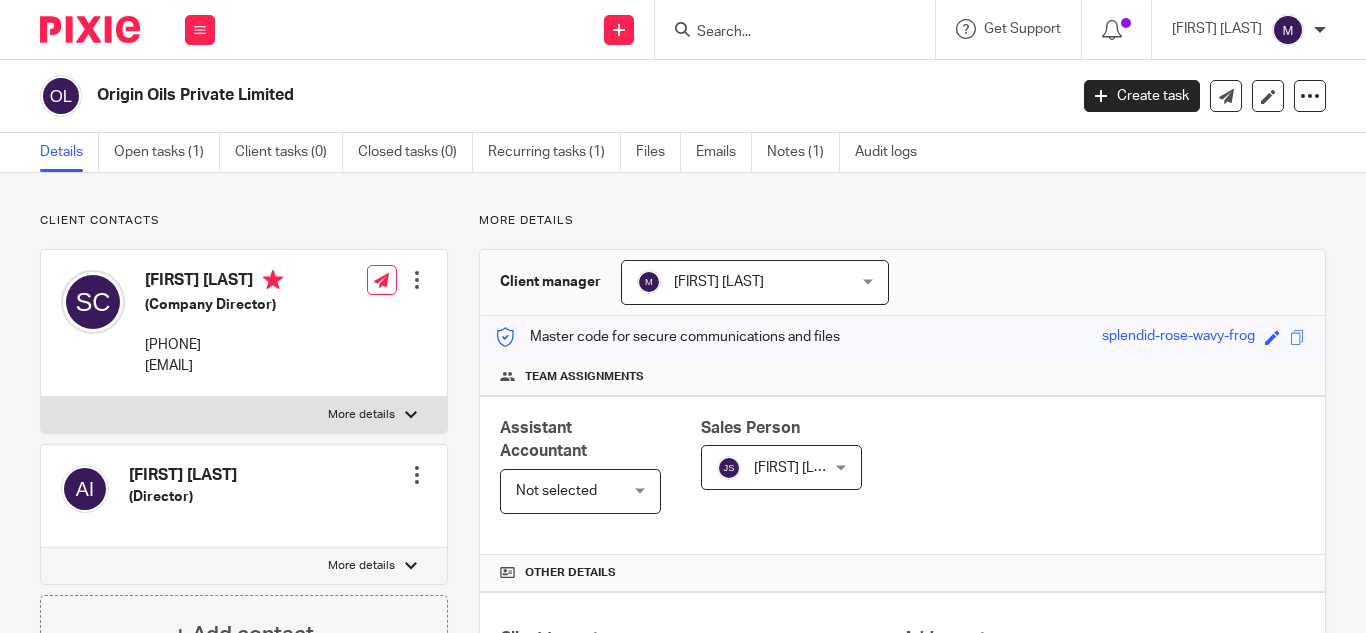 scroll, scrollTop: 0, scrollLeft: 0, axis: both 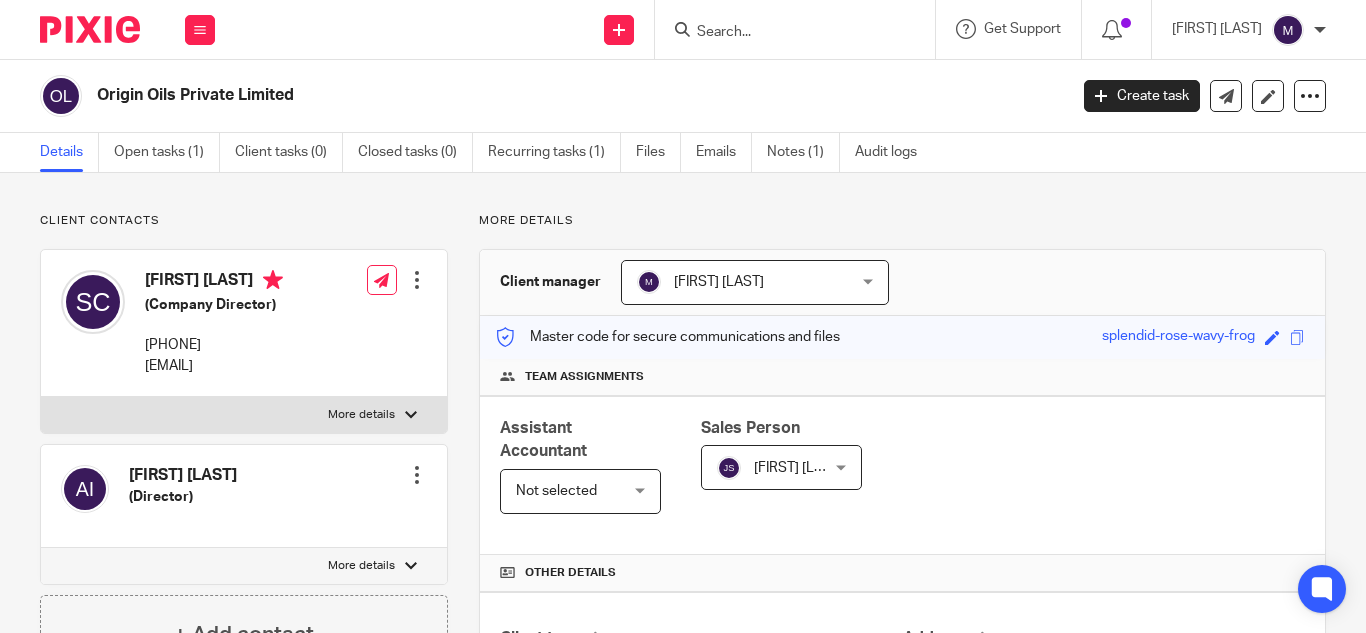 click at bounding box center [785, 33] 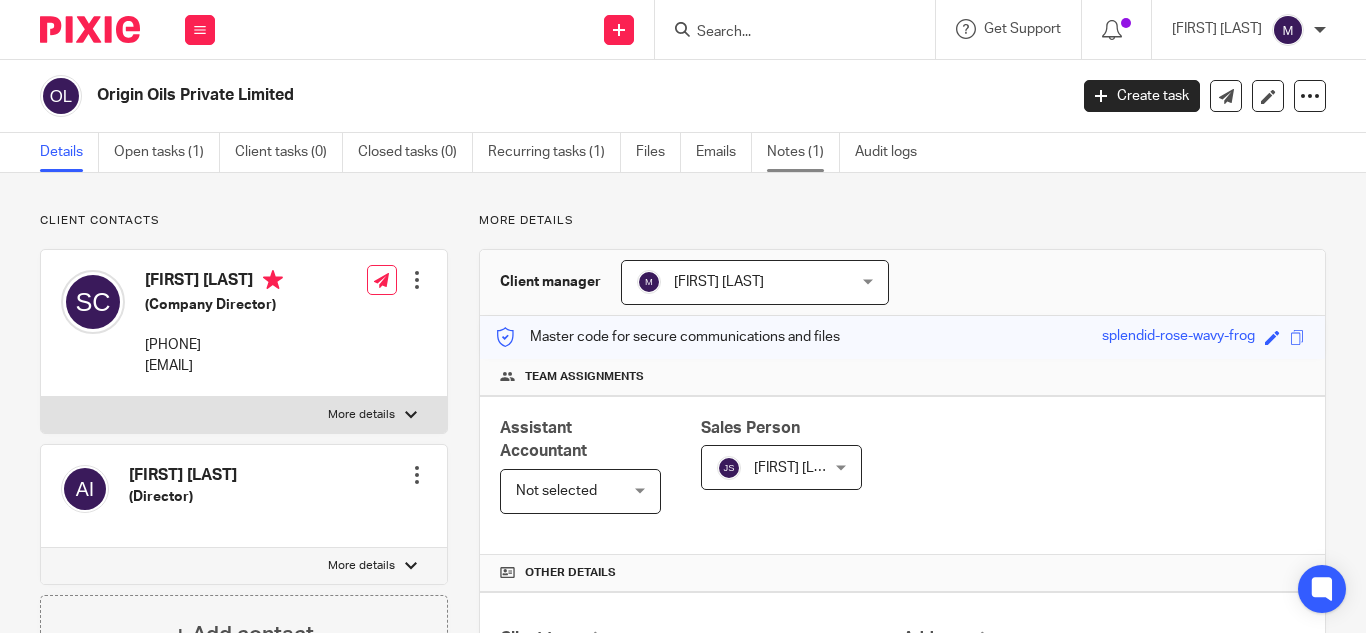 click on "Notes (1)" at bounding box center (803, 152) 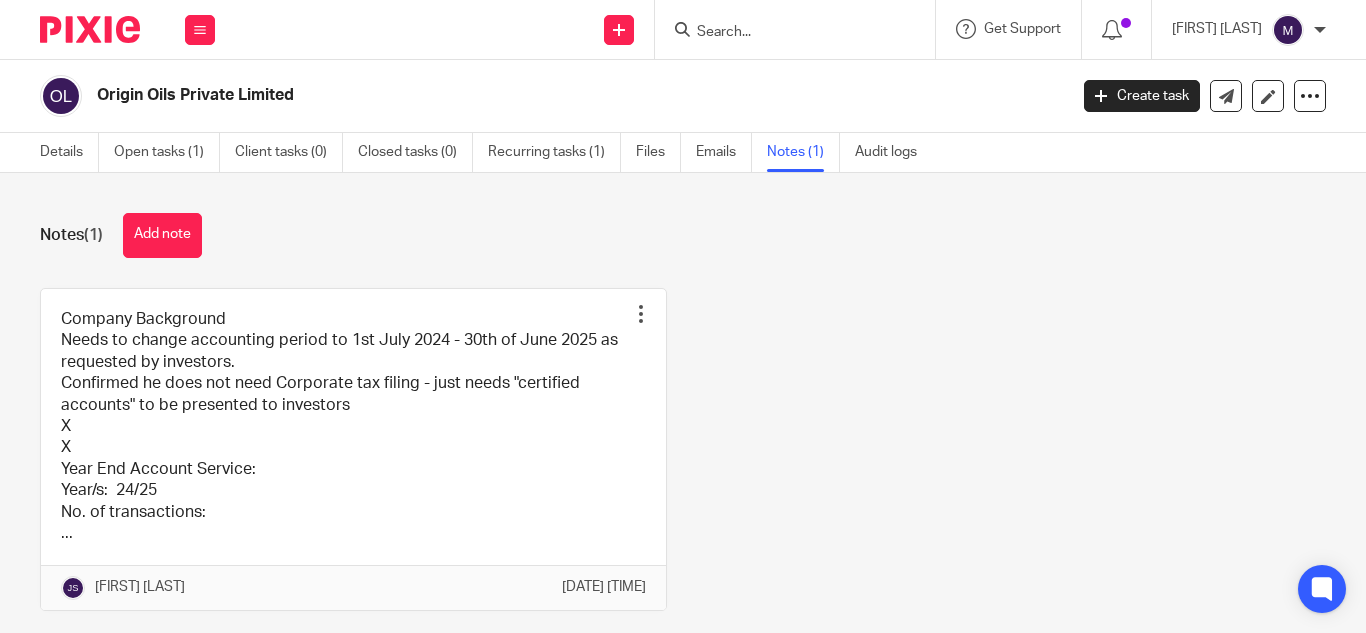 scroll, scrollTop: 0, scrollLeft: 0, axis: both 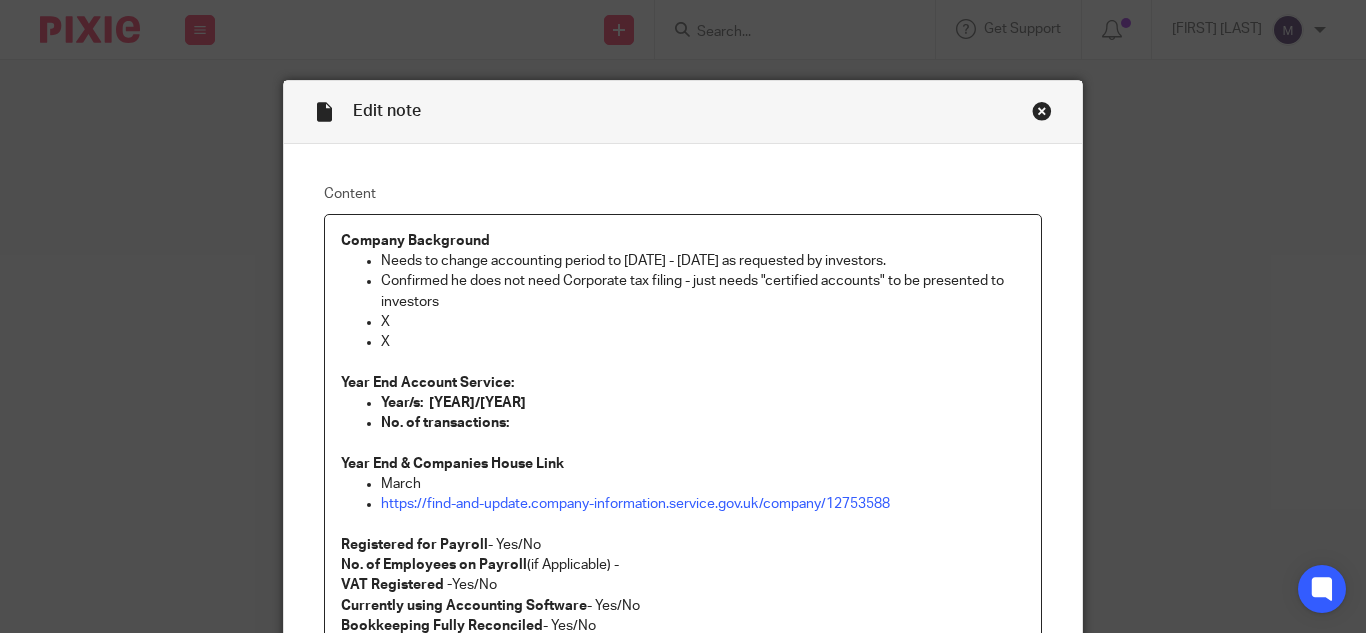 type 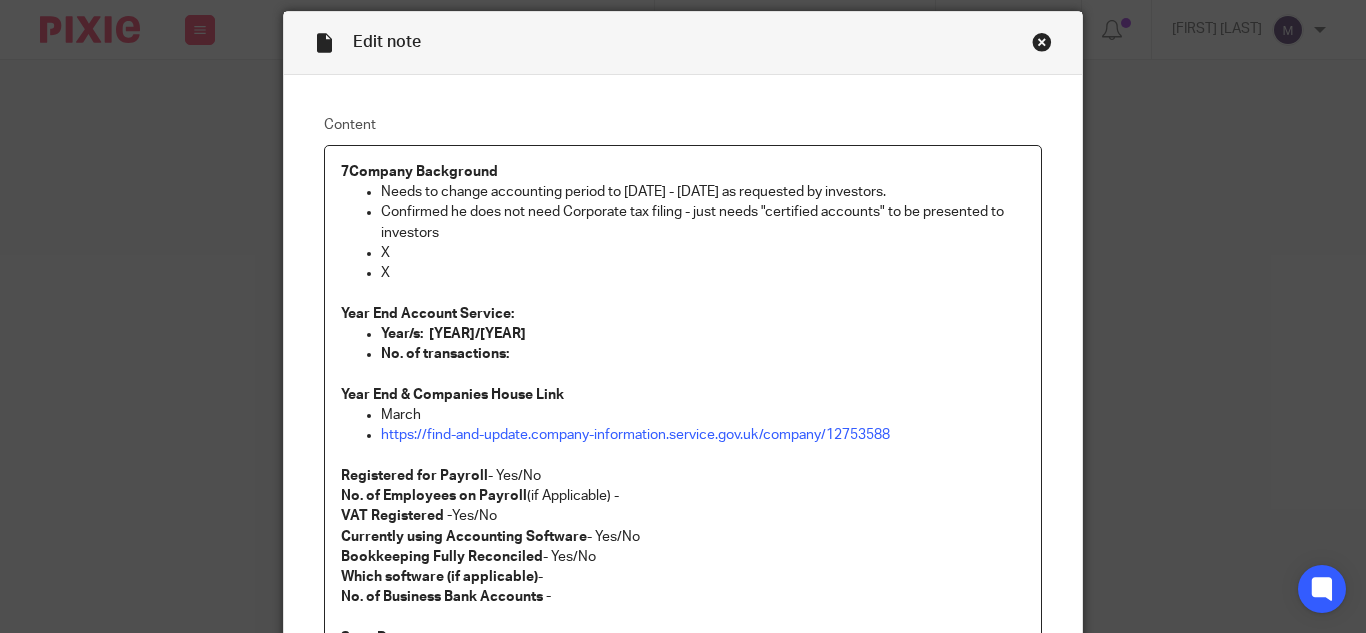 scroll, scrollTop: 70, scrollLeft: 0, axis: vertical 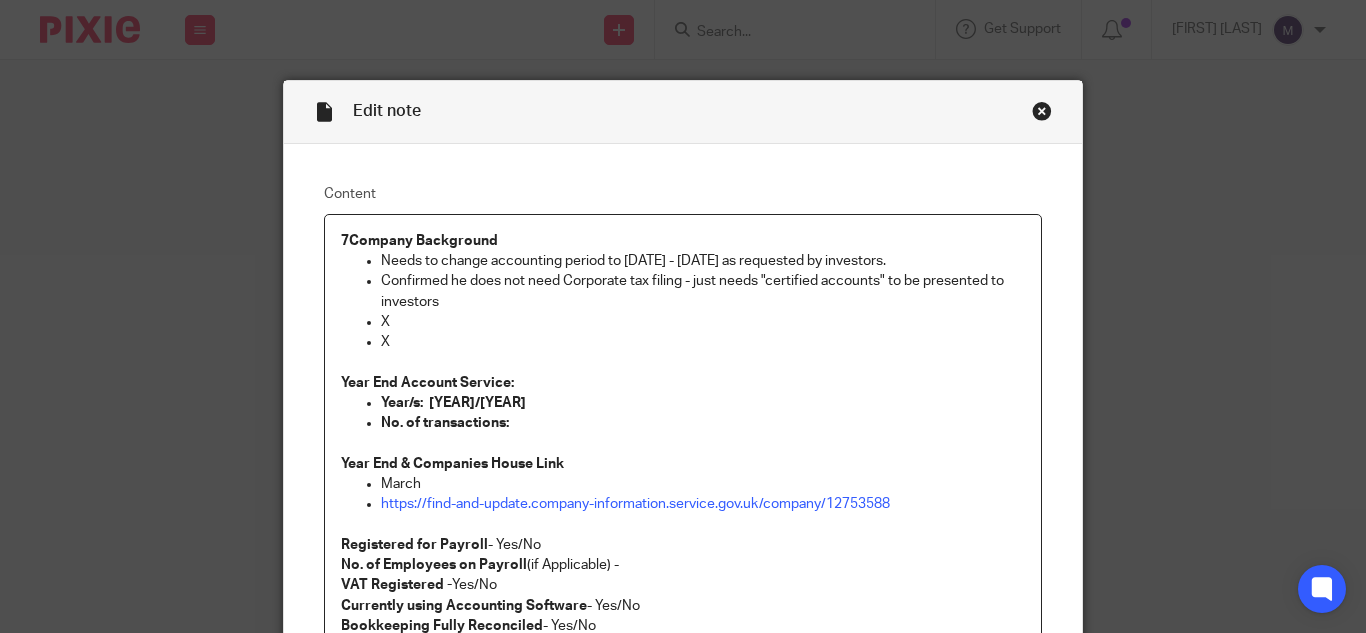 click at bounding box center (1042, 111) 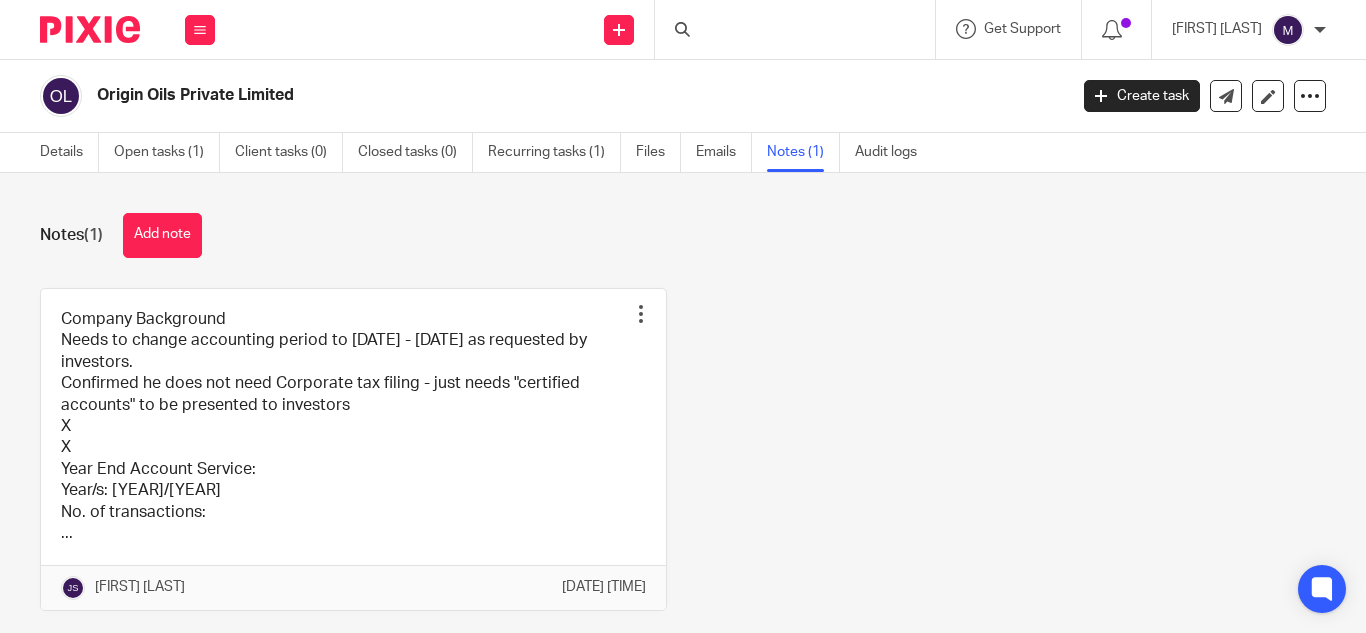 scroll, scrollTop: 0, scrollLeft: 0, axis: both 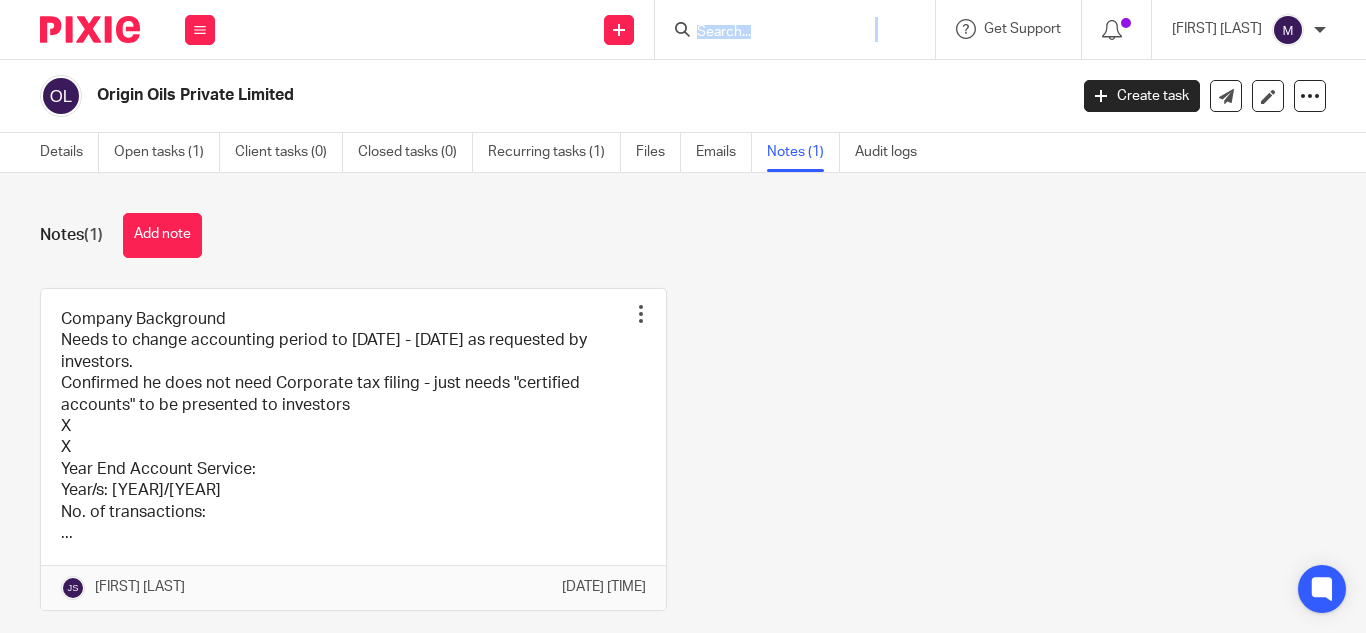 click at bounding box center [785, 33] 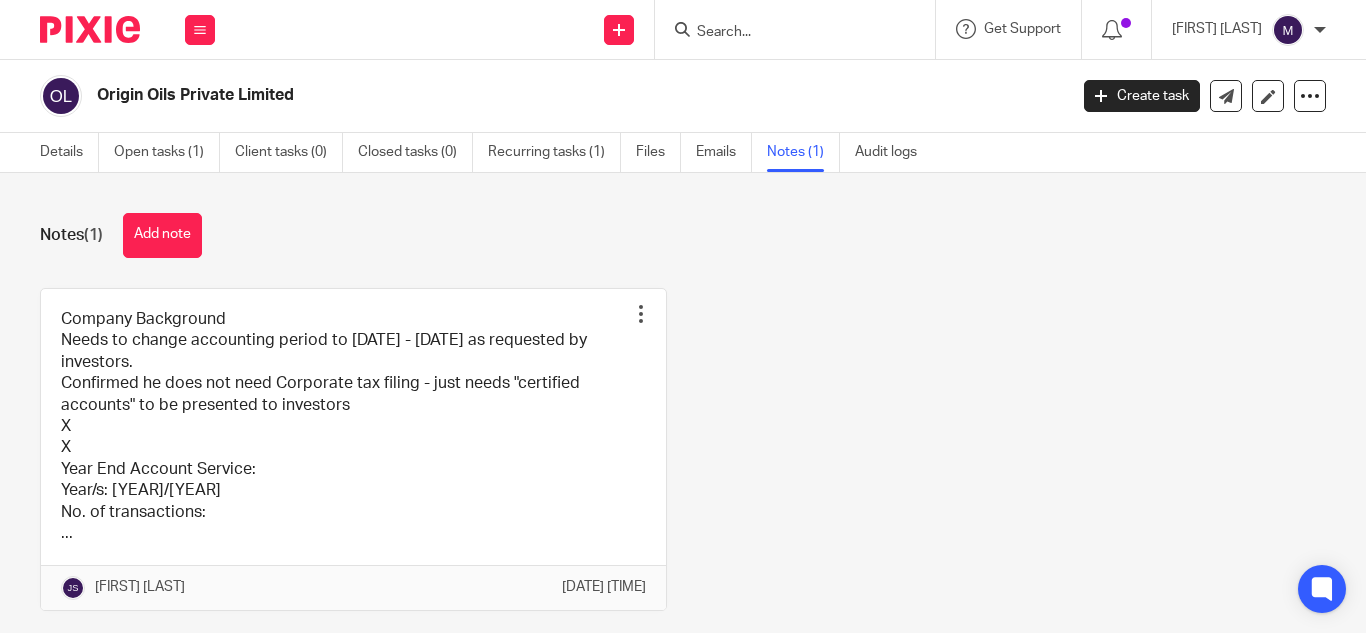 click at bounding box center (785, 33) 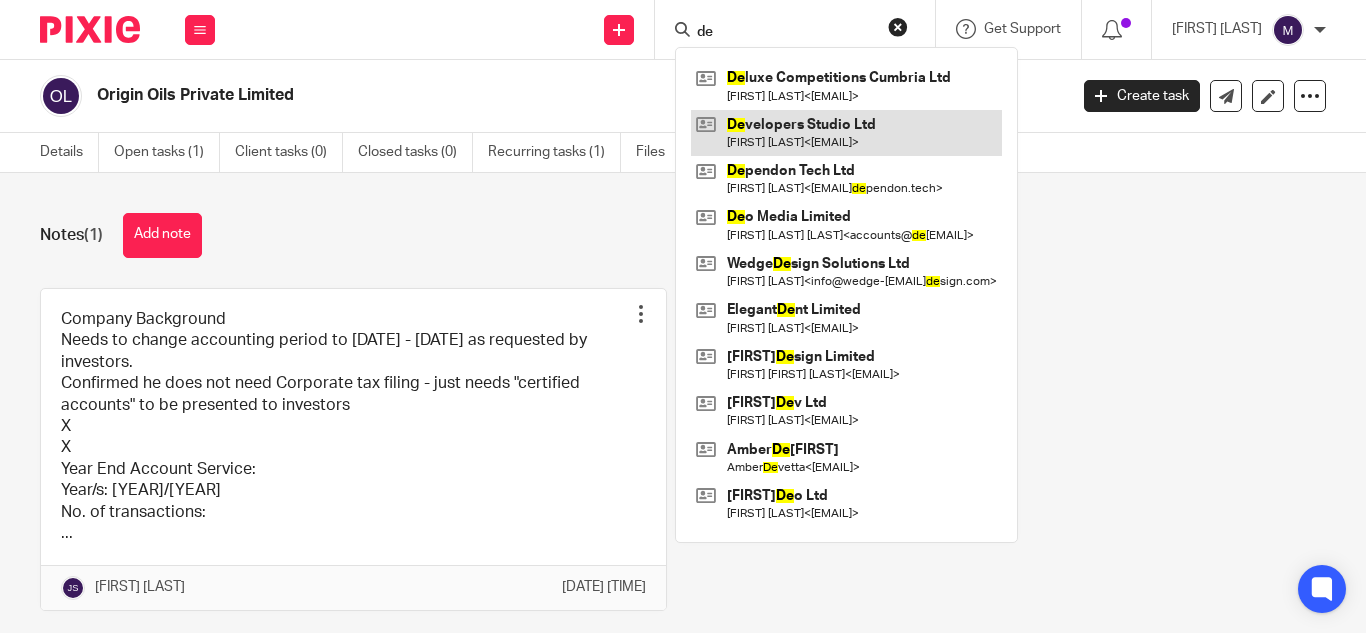 type on "d" 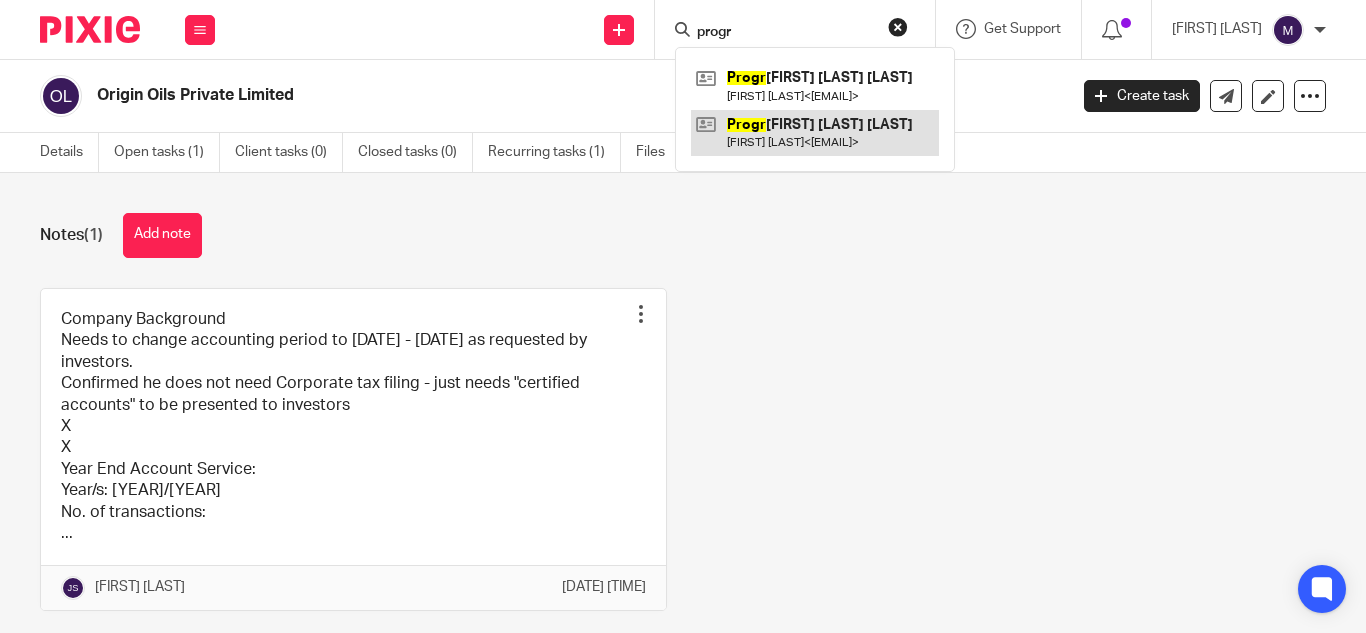 type on "progr" 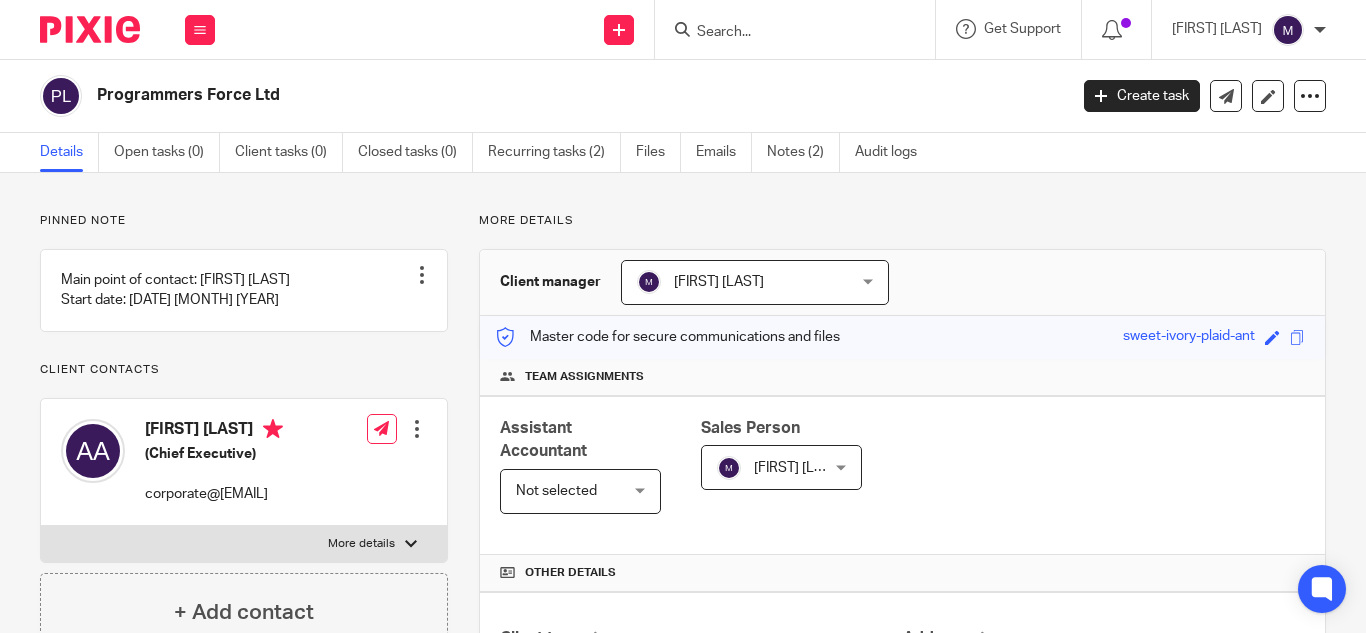 scroll, scrollTop: 0, scrollLeft: 0, axis: both 